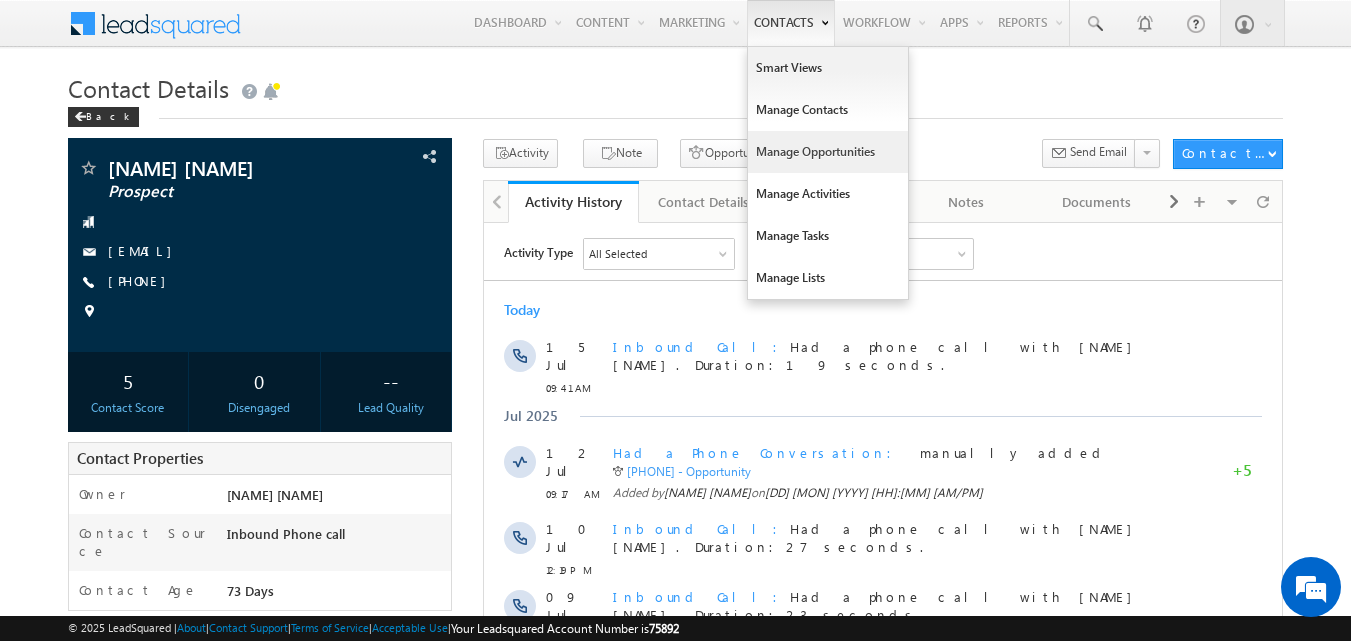scroll, scrollTop: 0, scrollLeft: 0, axis: both 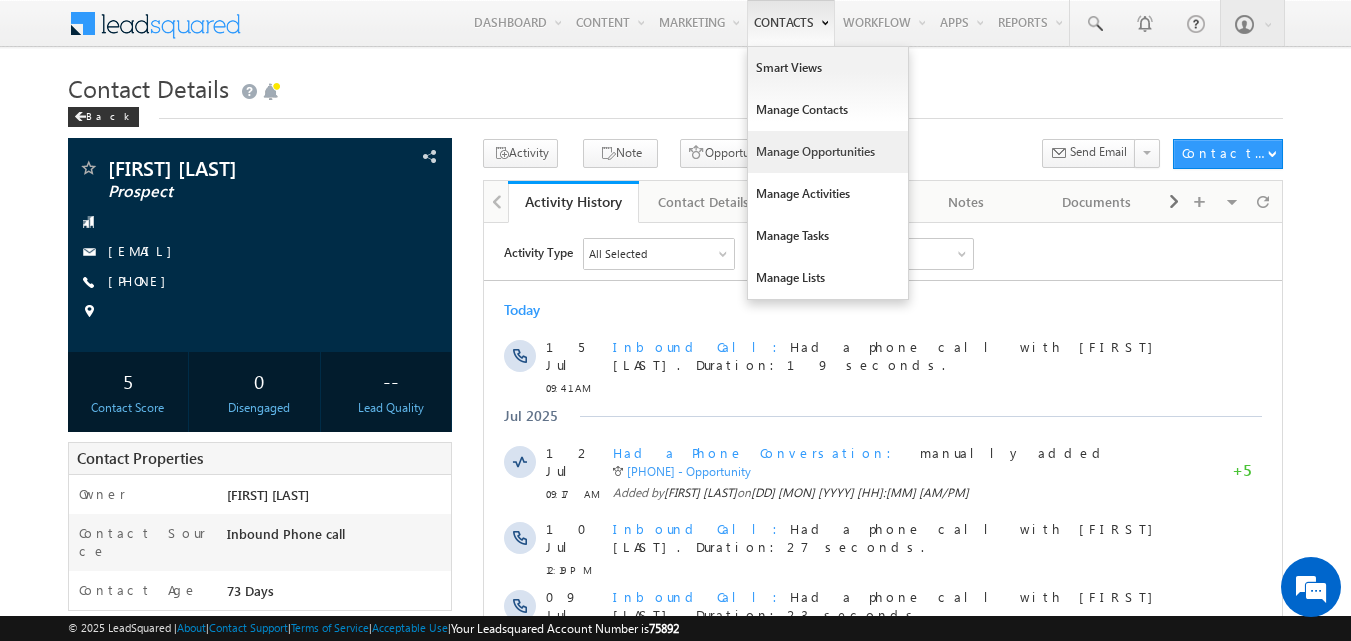 click on "Manage Opportunities" at bounding box center (828, 152) 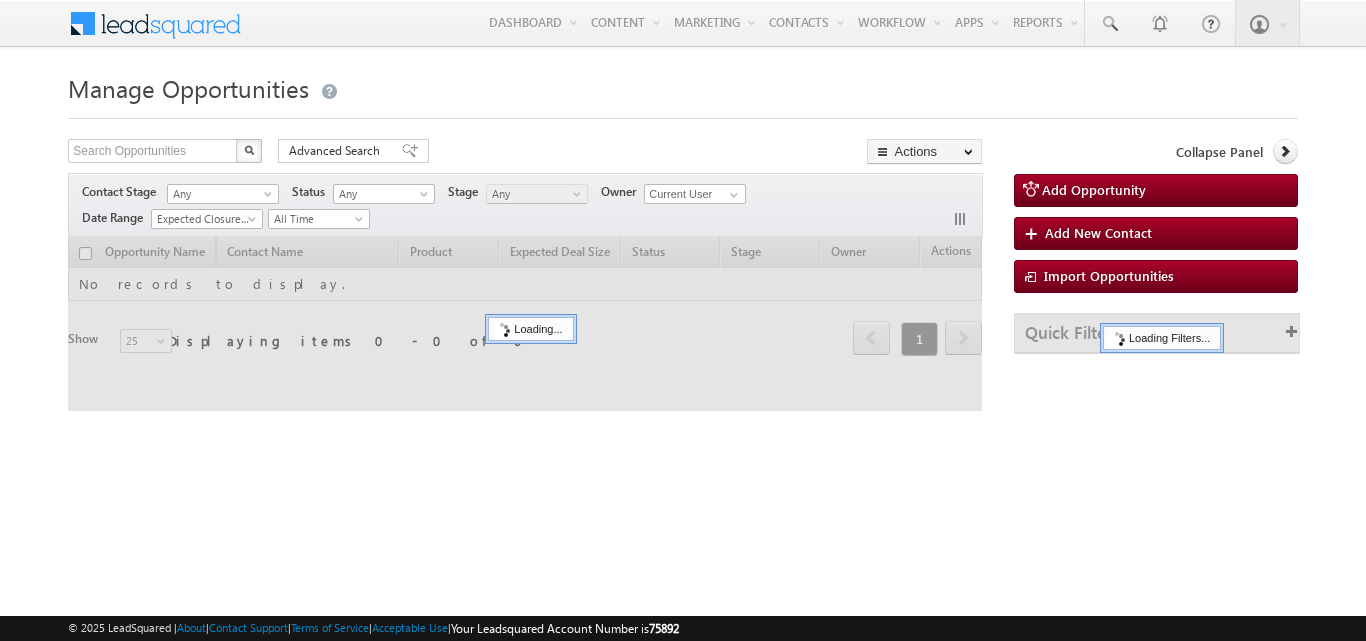 scroll, scrollTop: 0, scrollLeft: 0, axis: both 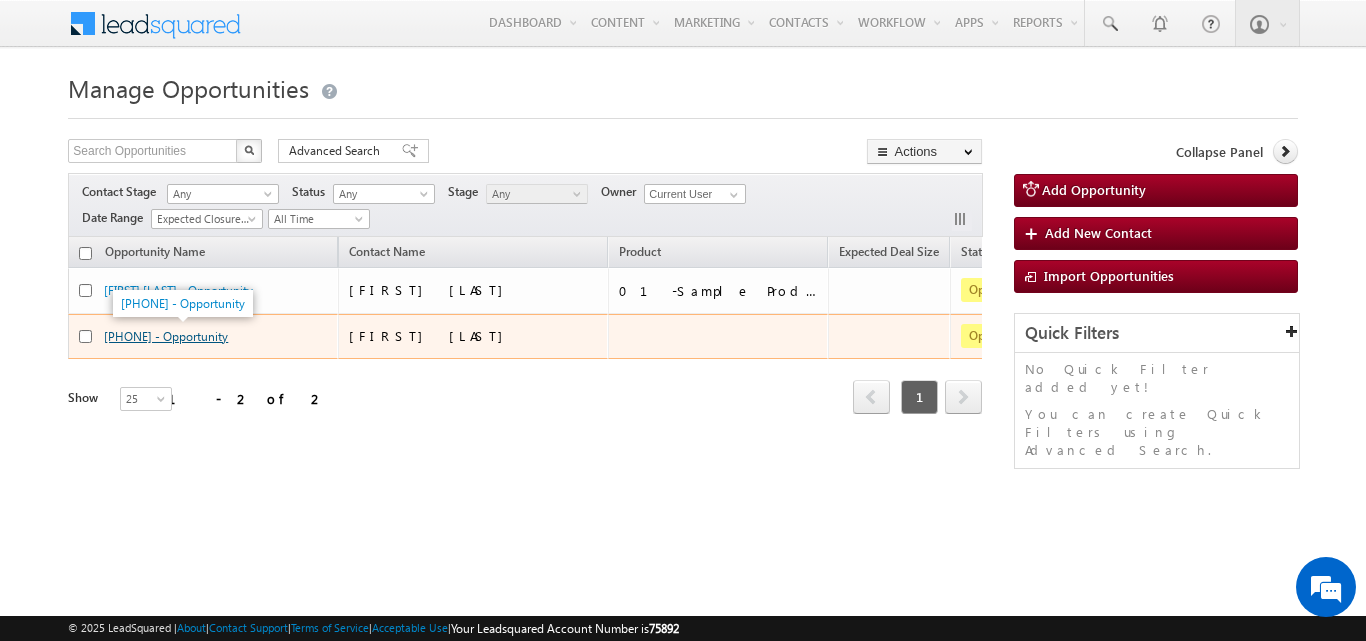click on "[PHONE] - Opportunity" at bounding box center [166, 336] 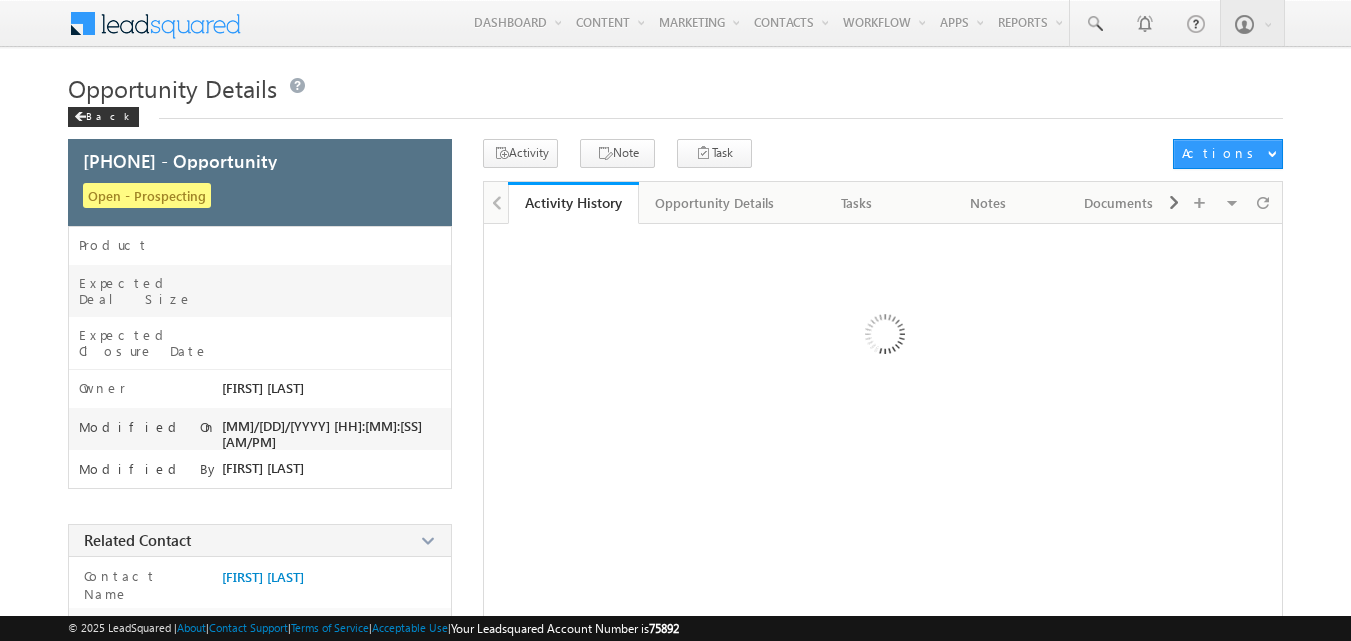 scroll, scrollTop: 0, scrollLeft: 0, axis: both 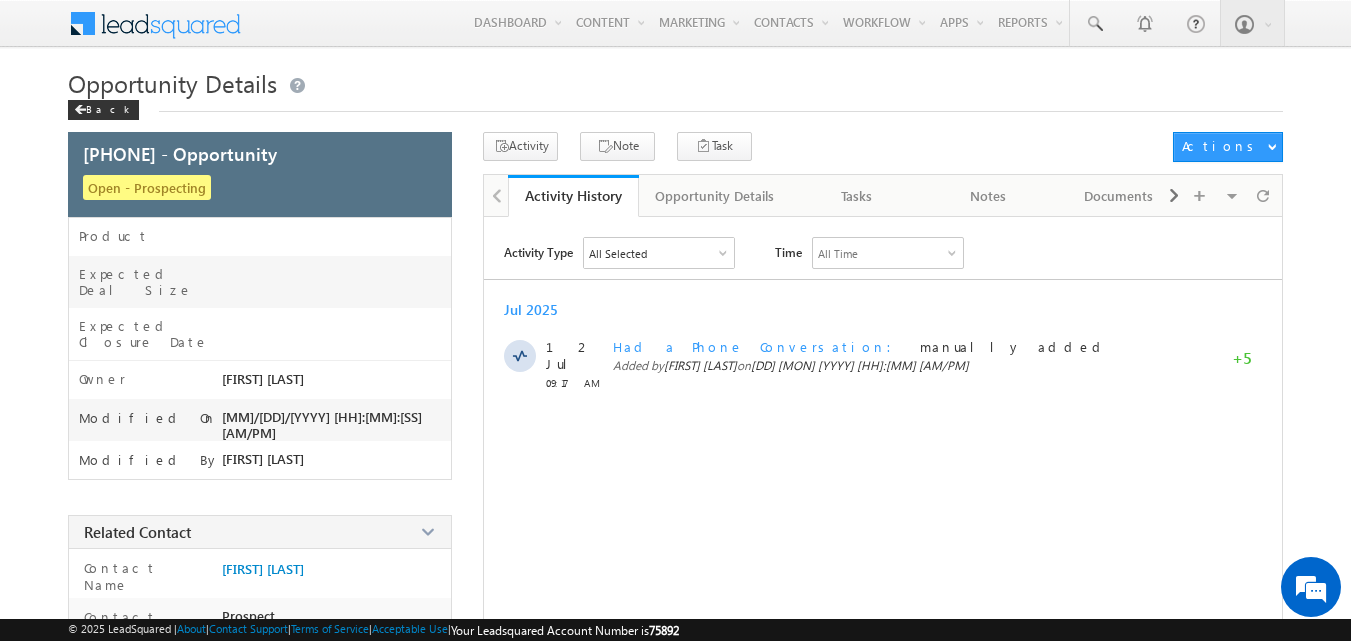click on "All Selected" at bounding box center [659, 253] 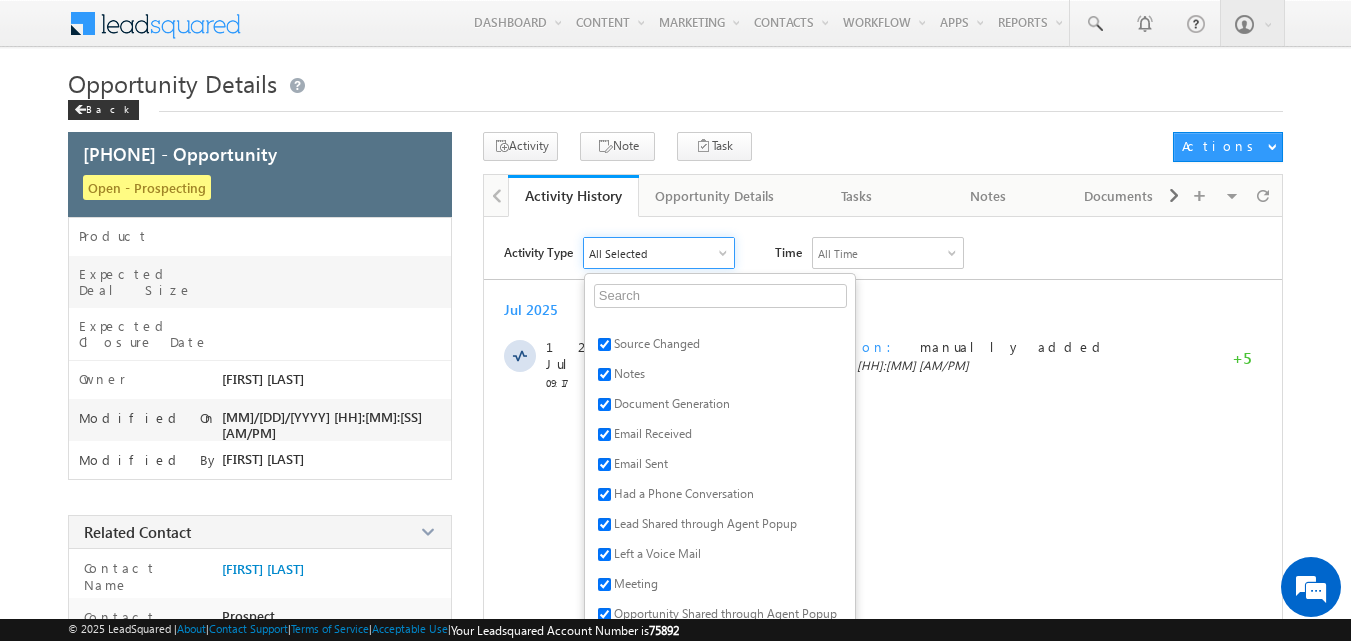 scroll, scrollTop: 0, scrollLeft: 0, axis: both 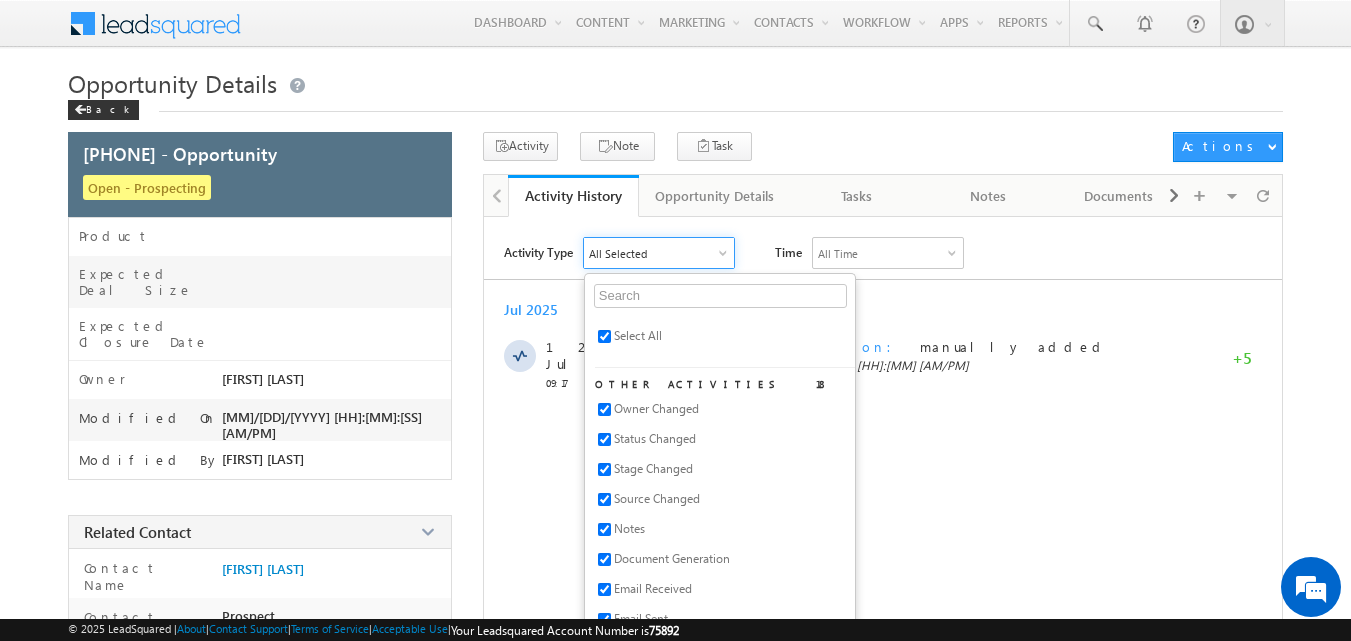 click on "Activity Type
All Selected
Select All Other Activities 18 Owner Changed Status Changed Stage Changed Source Changed Notes Document Generation Email Received Email Sent Had a Phone Conversation Lead Shared through Agent Popup Left a Voice Mail Meeting Opportunity Shared through Agent Popup Spoke with Gatekeeper Topbar CTA button clicked Topbar Viewed Visited Booth in Tradeshow Completed Tasks Phone Call Activities 2 Inbound Phone Call Activity Outbound Phone Call Activity Logs 3 Activity Change Logs Opportunity Change Logs Activity Delete Logs Dynamic Form Activities 2 Dynamic Form Submission Payment Duplicate Opportunities Detected 1 Duplicate Detected Opportunity Capture 1 Opportunity Captured
Time
All Time
All Time Custom Yesterday" at bounding box center [883, 587] 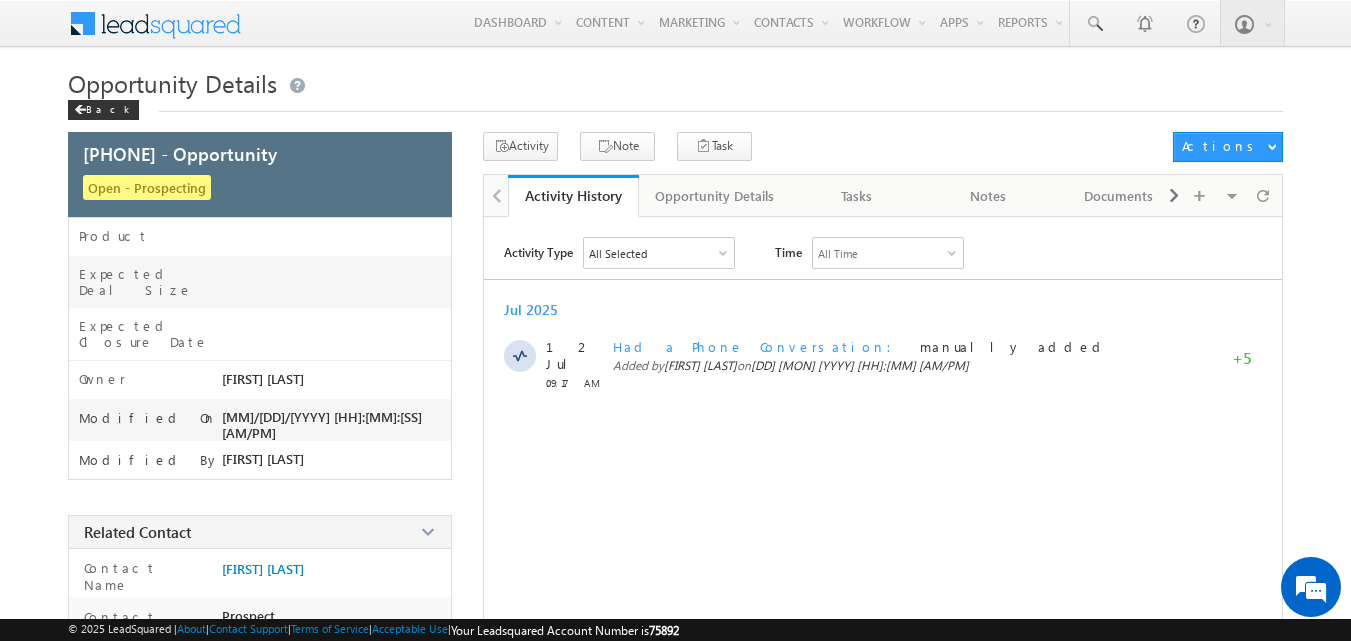 click on "All Time" at bounding box center [838, 253] 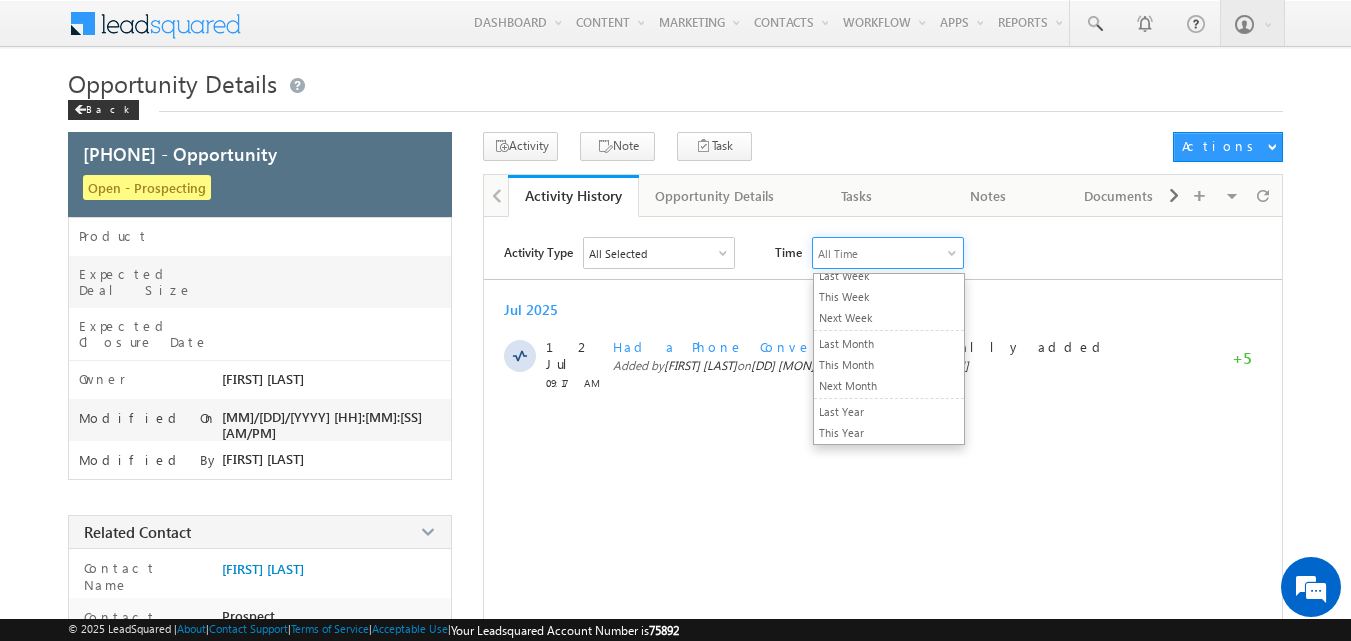 scroll, scrollTop: 0, scrollLeft: 0, axis: both 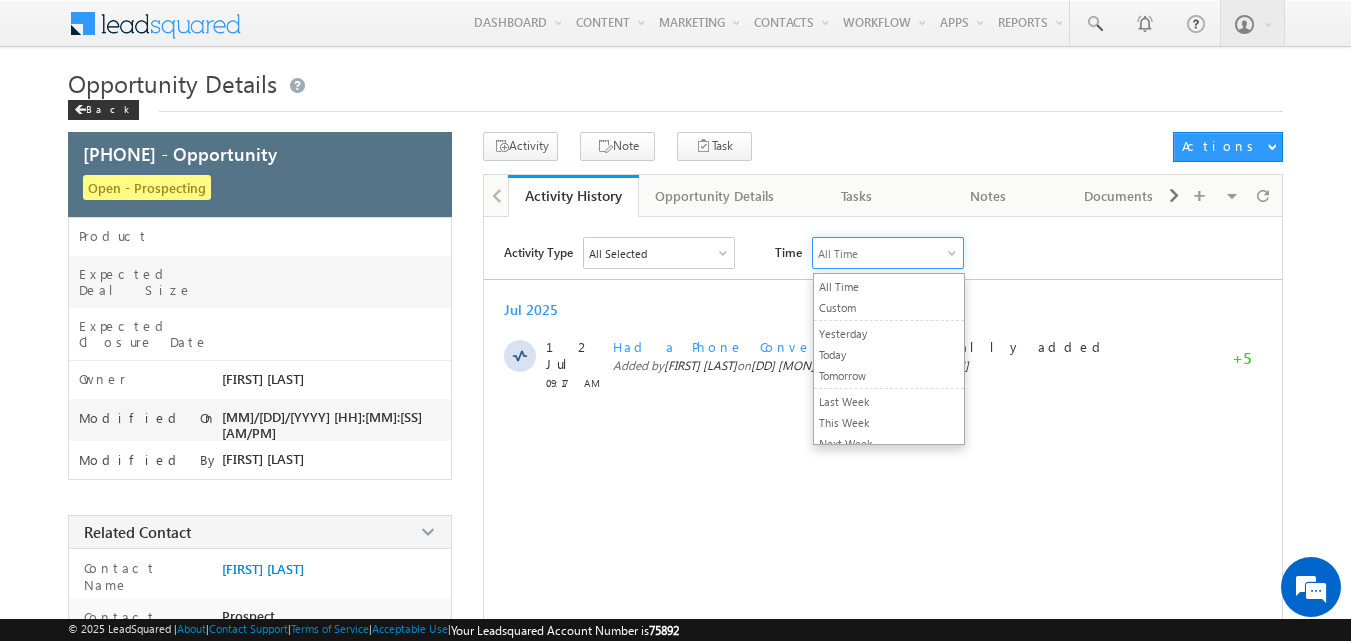 click on "Activity Type
All Selected
Select All Other Activities 18 Owner Changed Status Changed Stage Changed Source Changed Notes Document Generation Email Received Email Sent Had a Phone Conversation Lead Shared through Agent Popup Left a Voice Mail Meeting Opportunity Shared through Agent Popup Spoke with Gatekeeper Topbar CTA button clicked Topbar Viewed Visited Booth in Tradeshow Completed Tasks Phone Call Activities 2 Inbound Phone Call Activity Outbound Phone Call Activity Logs 3 Activity Change Logs Opportunity Change Logs Activity Delete Logs Dynamic Form Activities 2 Dynamic Form Submission Payment Duplicate Opportunities Detected 1 Duplicate Detected Opportunity Capture 1 Opportunity Captured
Time
All Time
All Time Custom Yesterday" at bounding box center (883, 587) 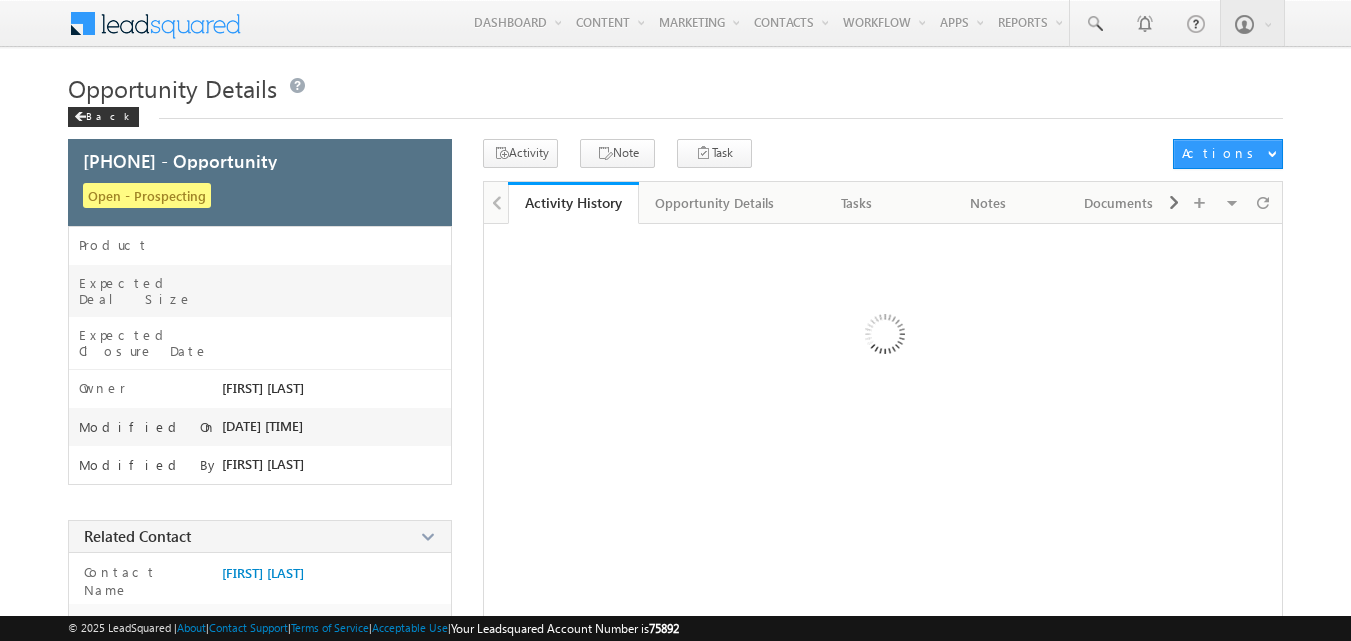 scroll, scrollTop: 0, scrollLeft: 0, axis: both 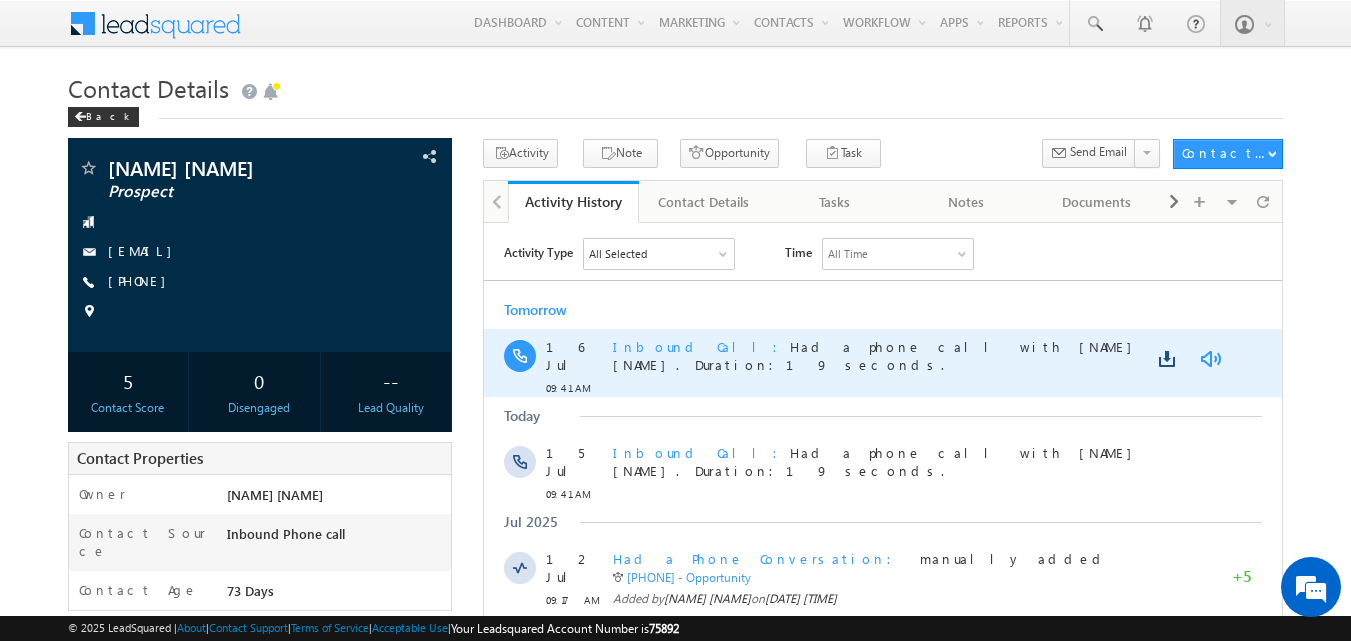 click at bounding box center (1210, 358) 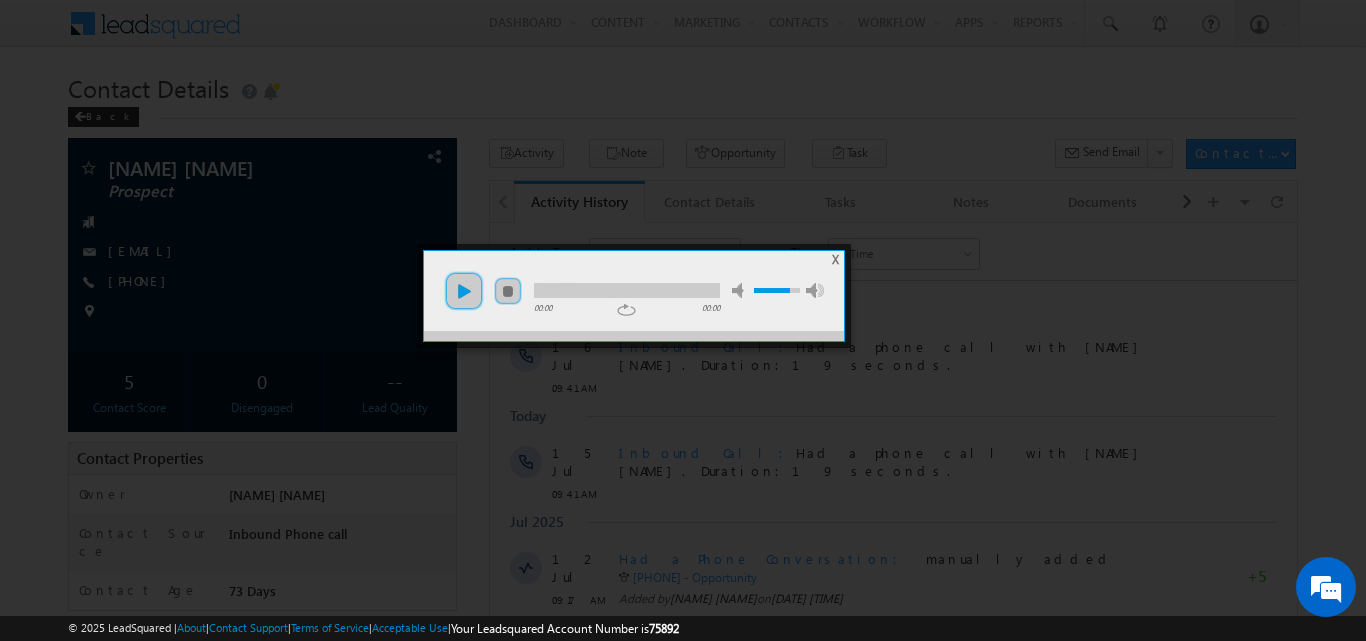 click on "play" at bounding box center (464, 291) 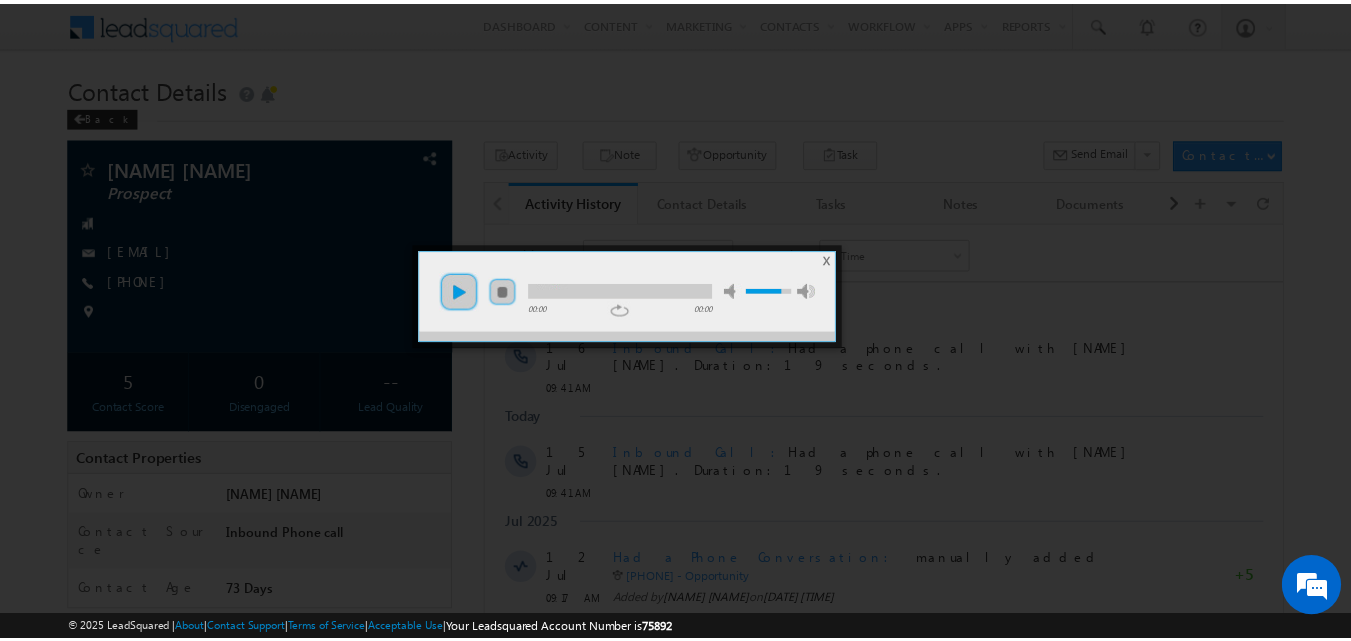 scroll, scrollTop: 0, scrollLeft: 0, axis: both 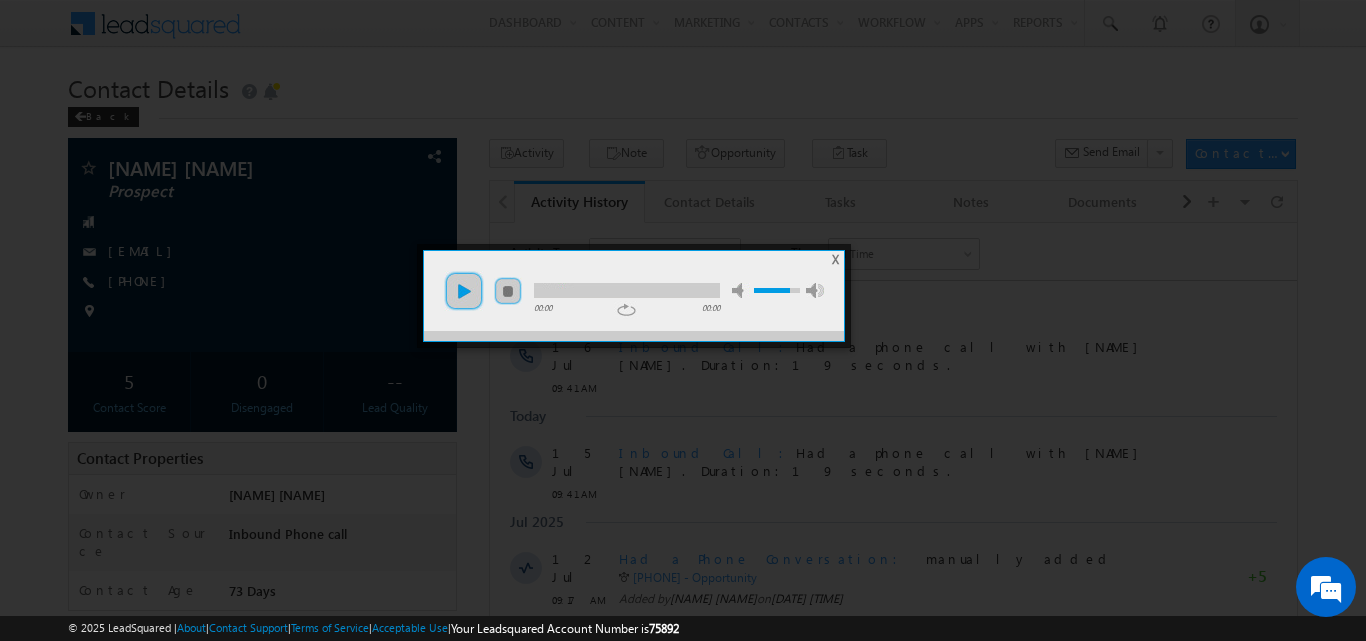 click on "play" at bounding box center [464, 291] 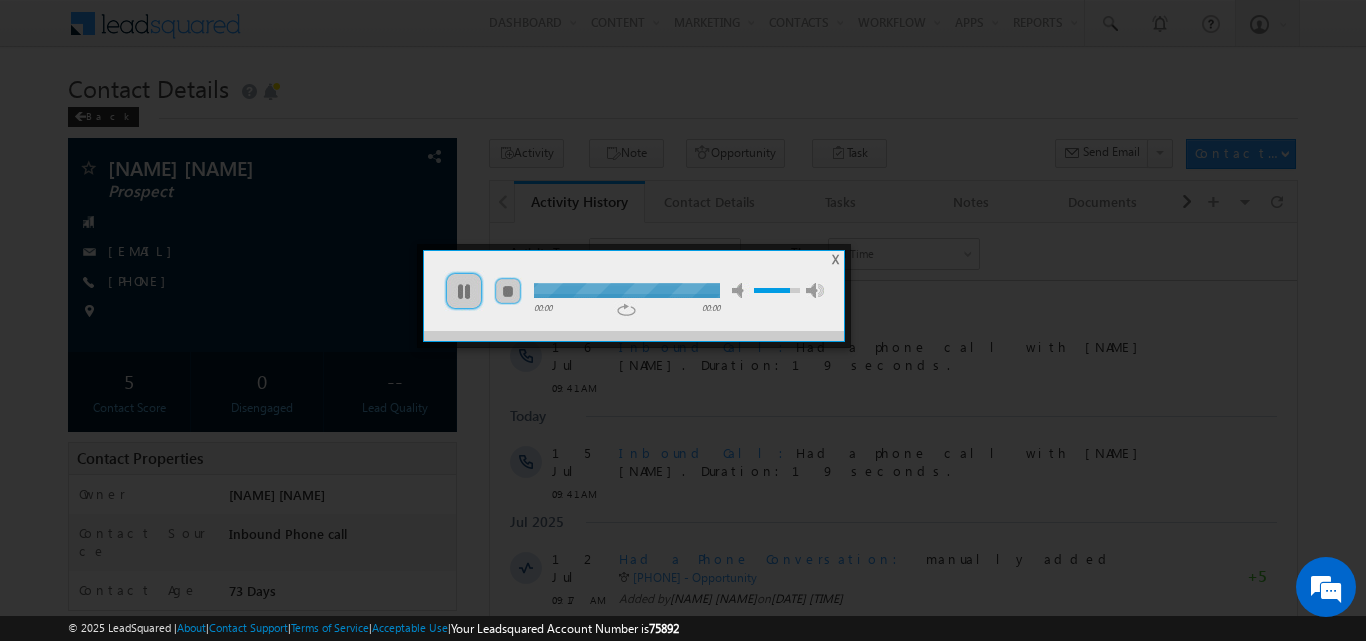 click on "play
pause
stop
mute
unmute
max
volume" at bounding box center (634, 281) 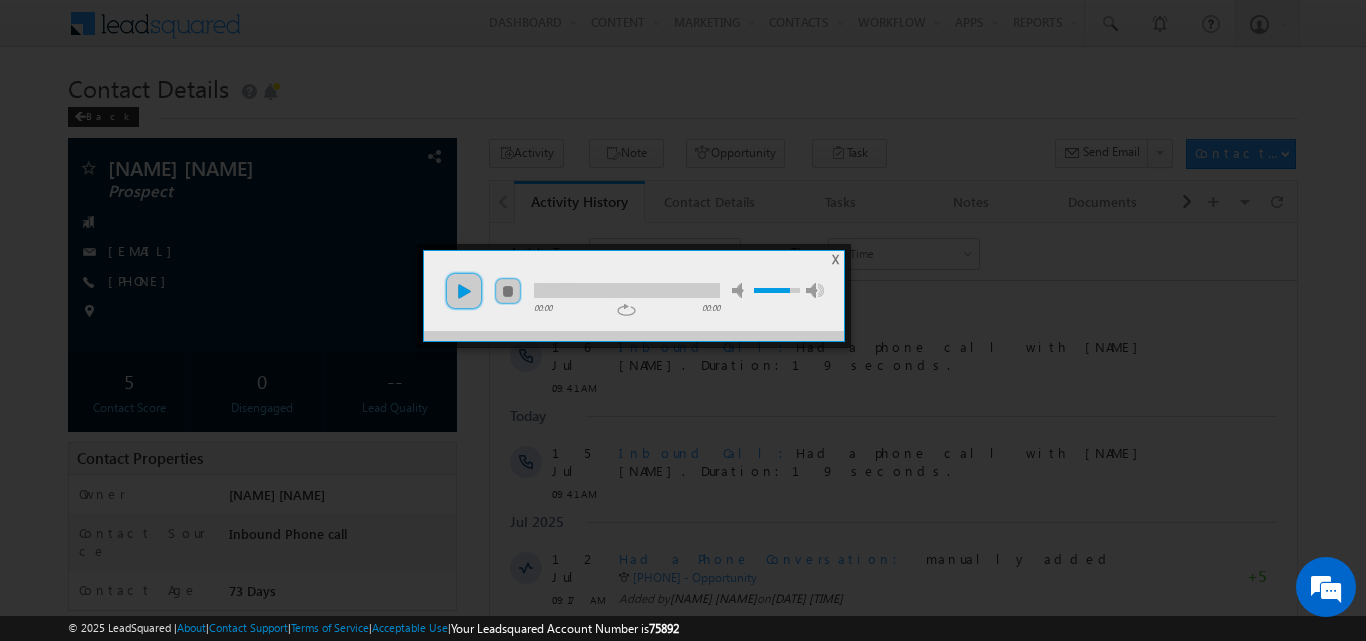 click on "play" at bounding box center [464, 291] 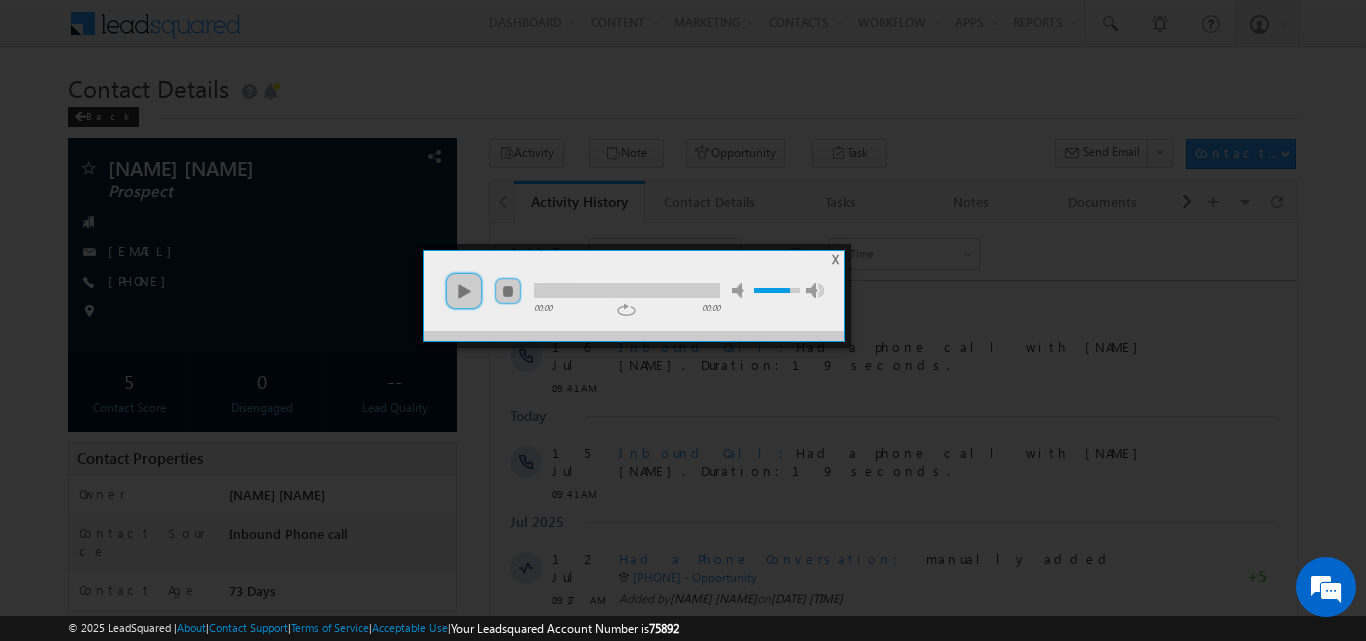 click on "X" at bounding box center (835, 259) 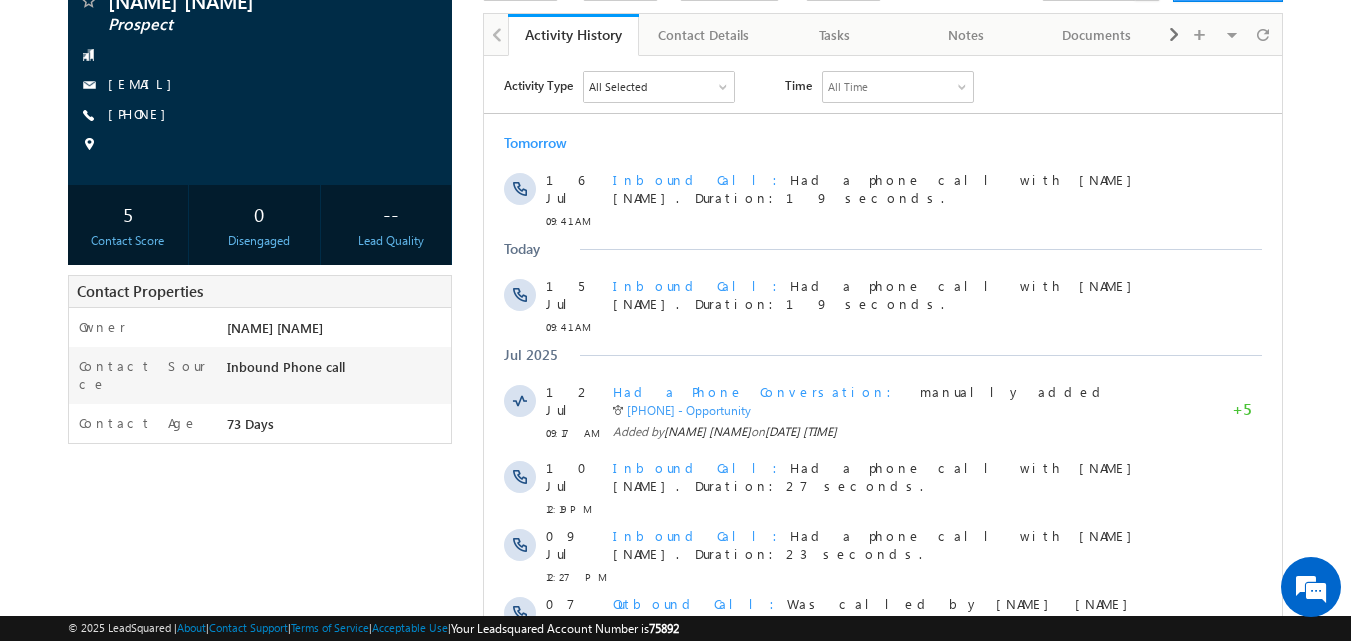 scroll, scrollTop: 100, scrollLeft: 0, axis: vertical 